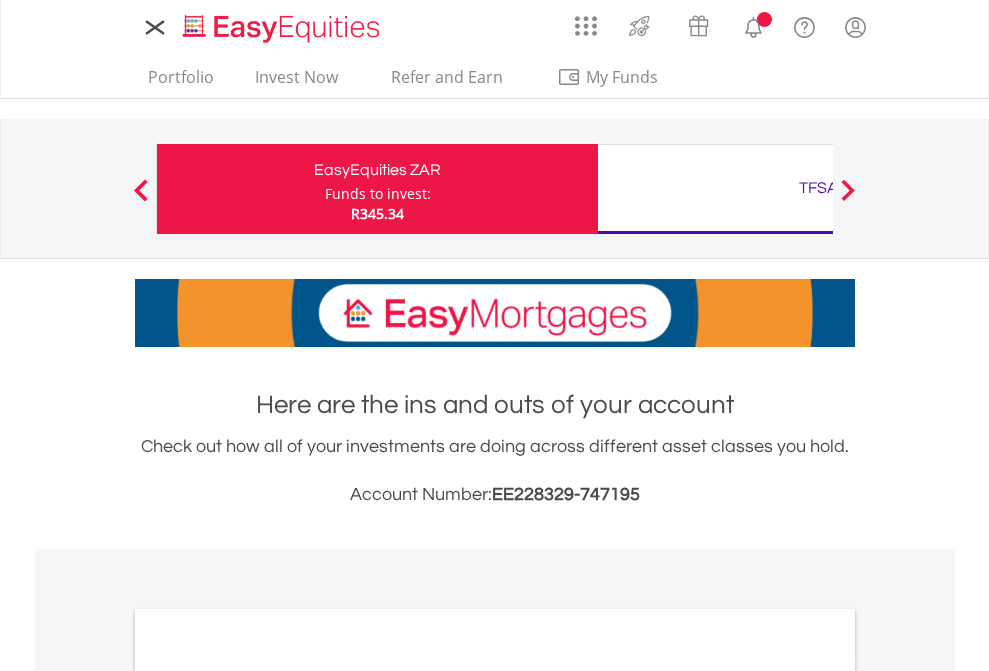 scroll, scrollTop: 0, scrollLeft: 0, axis: both 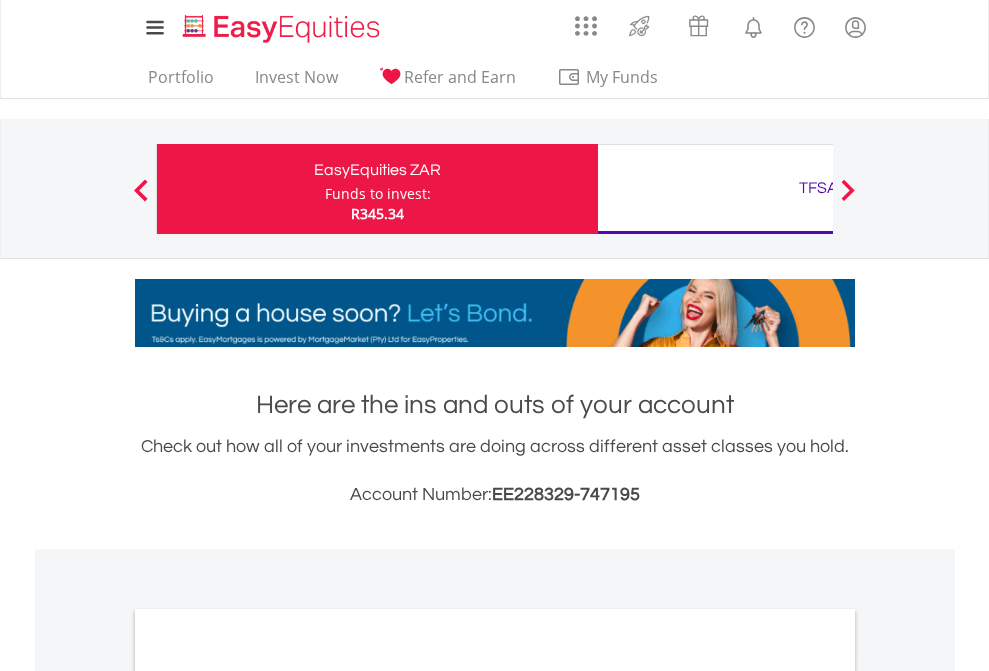 click on "Funds to invest:" at bounding box center (378, 194) 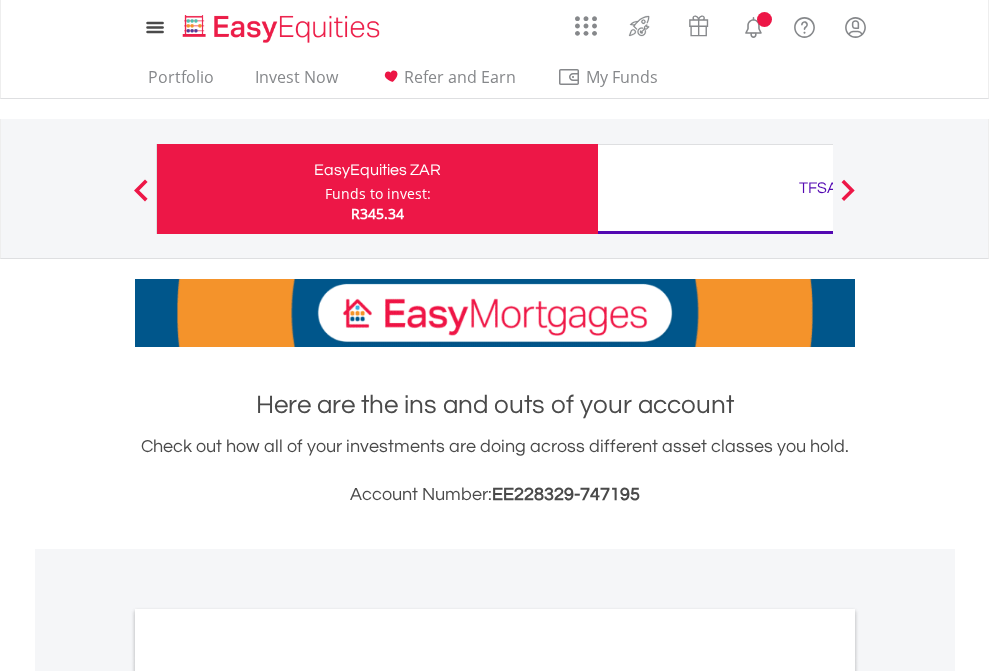 scroll, scrollTop: 0, scrollLeft: 0, axis: both 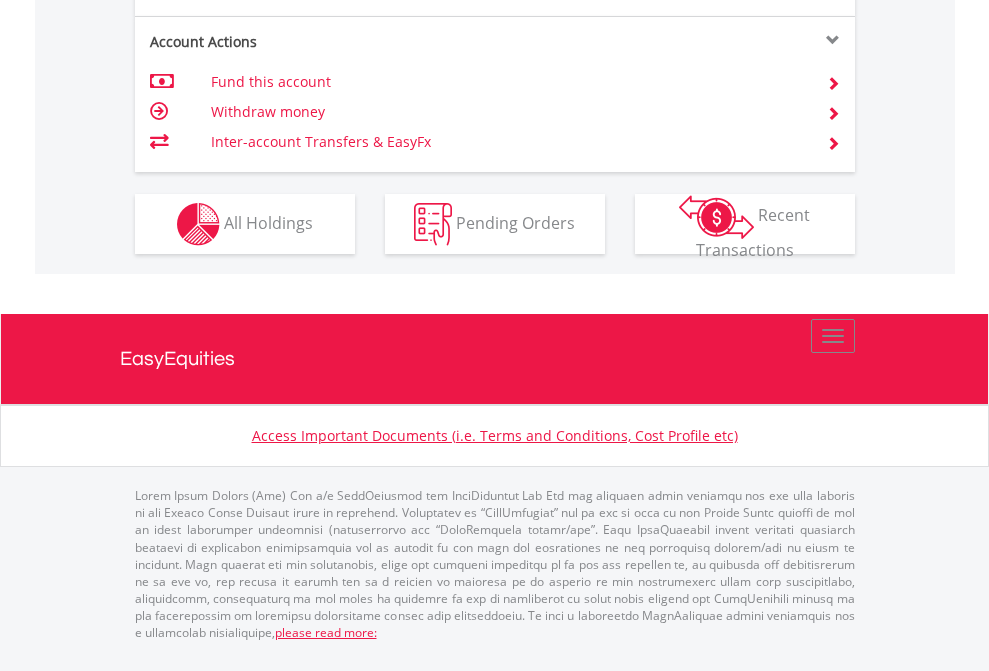 click on "Investment types" at bounding box center (706, -337) 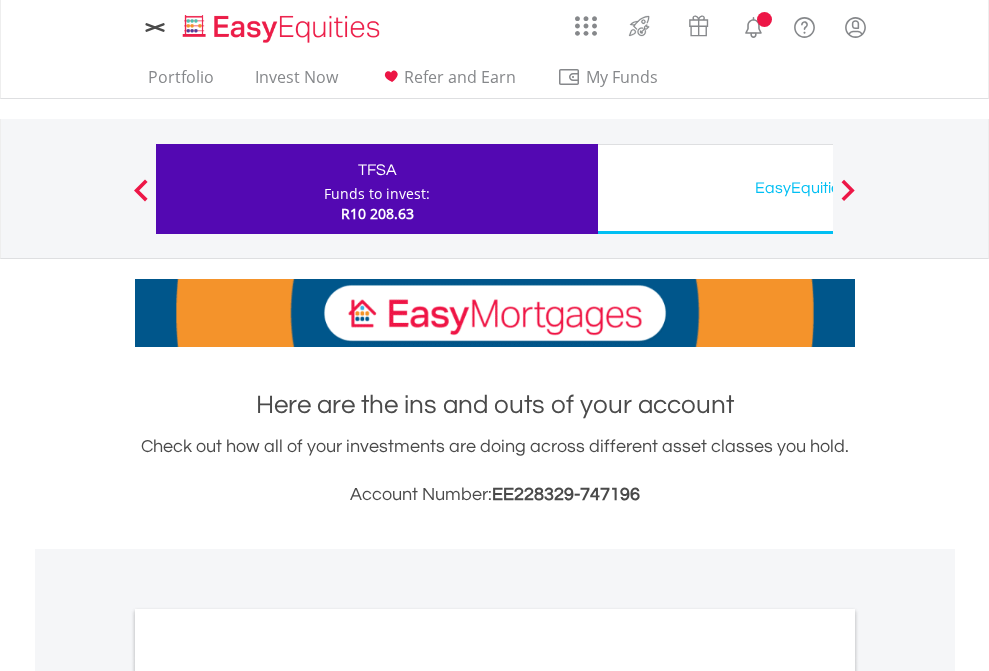 scroll, scrollTop: 0, scrollLeft: 0, axis: both 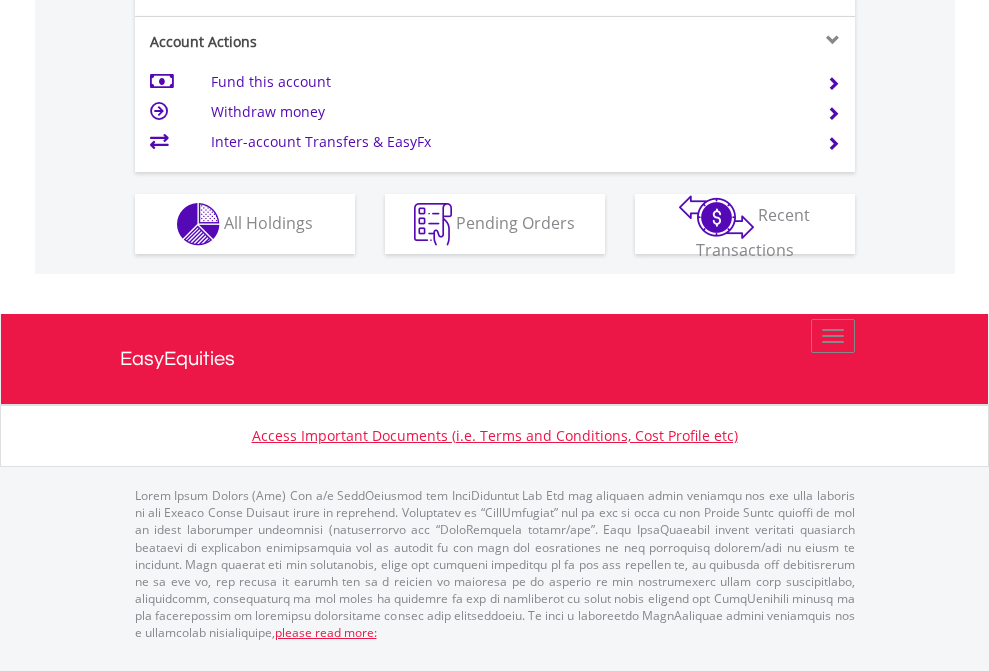click on "Investment types" at bounding box center (706, -337) 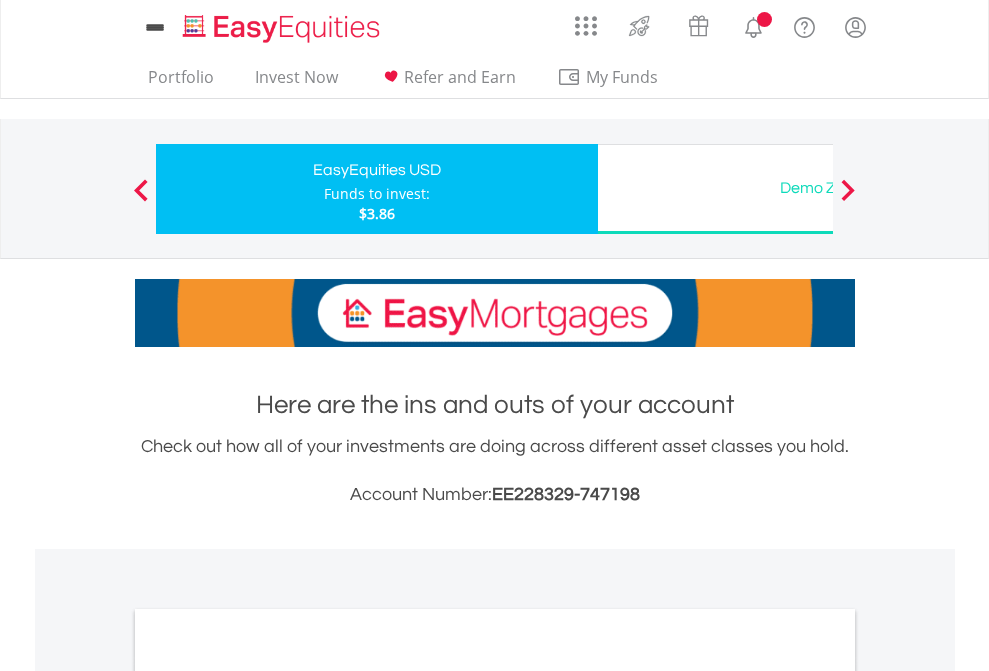 scroll, scrollTop: 0, scrollLeft: 0, axis: both 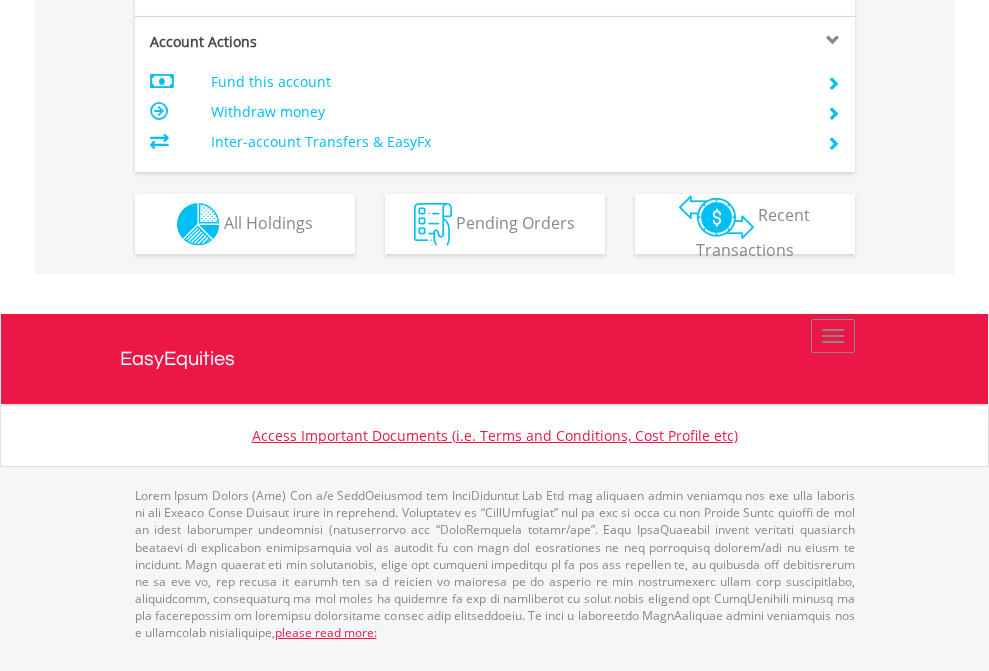 click on "Investment types" at bounding box center (706, -337) 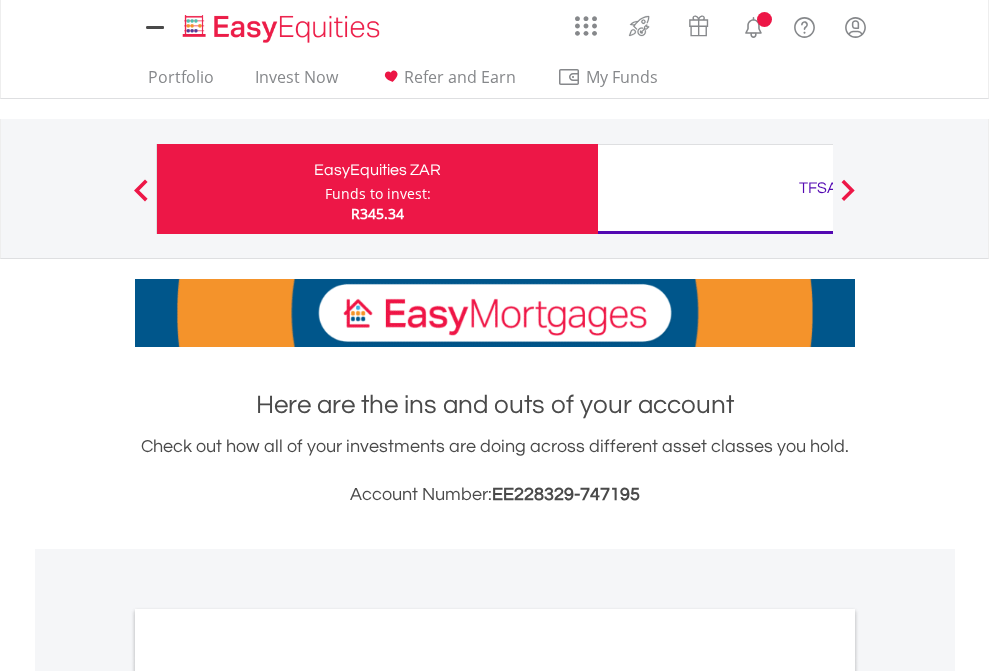 scroll, scrollTop: 0, scrollLeft: 0, axis: both 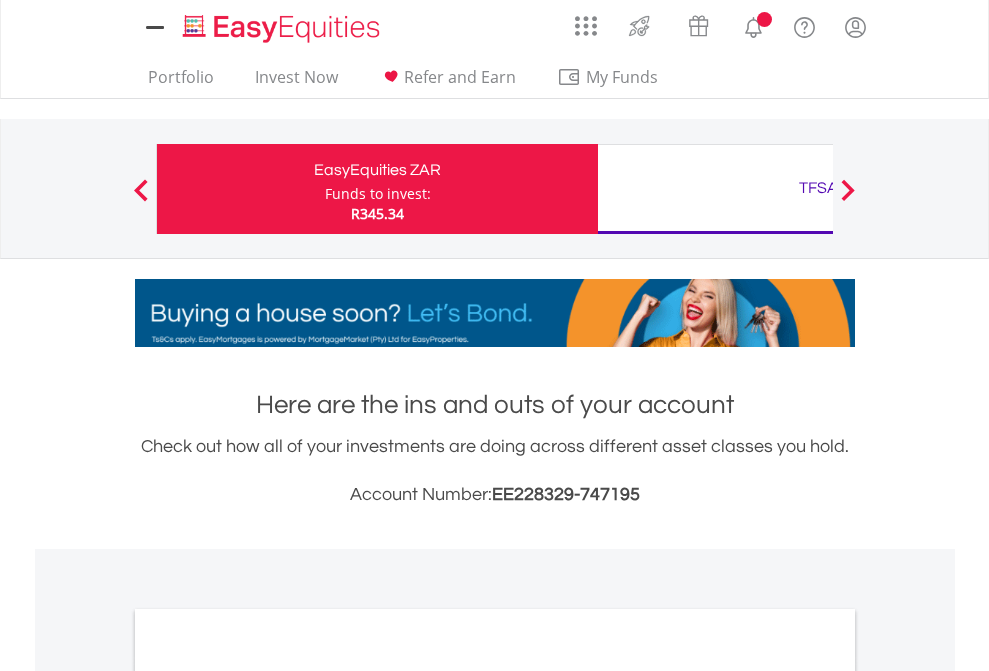 click on "All Holdings" at bounding box center [268, 1096] 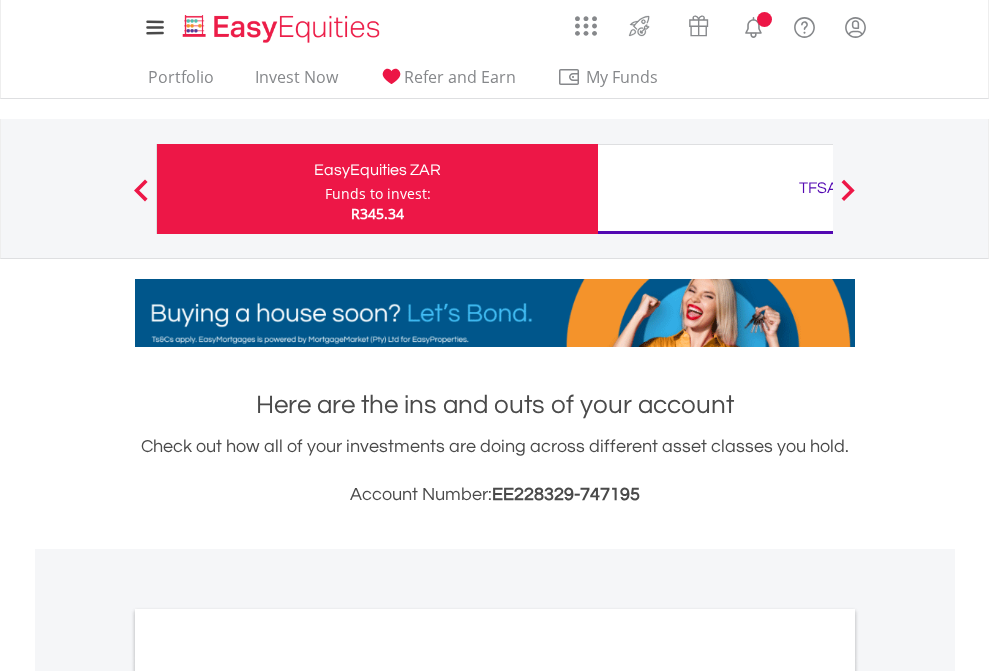 scroll, scrollTop: 1202, scrollLeft: 0, axis: vertical 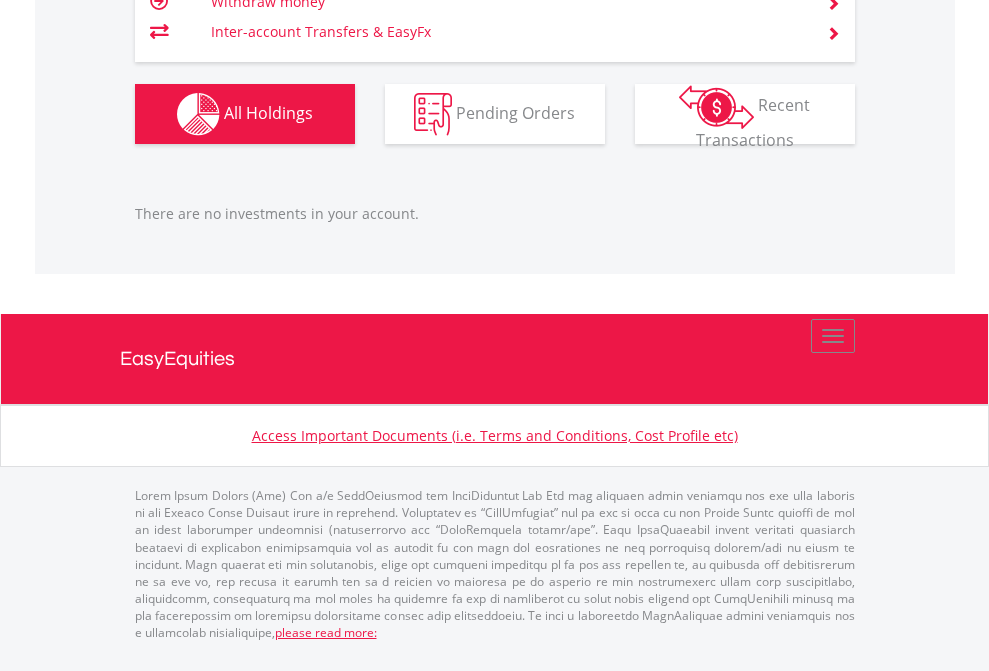 click on "TFSA" at bounding box center (818, -1206) 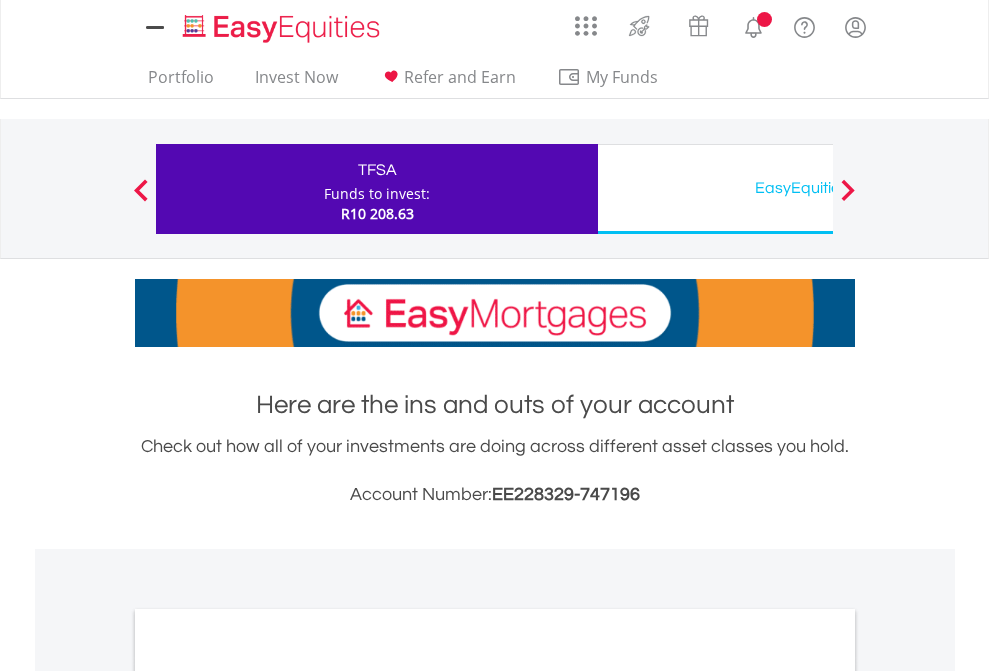 scroll, scrollTop: 0, scrollLeft: 0, axis: both 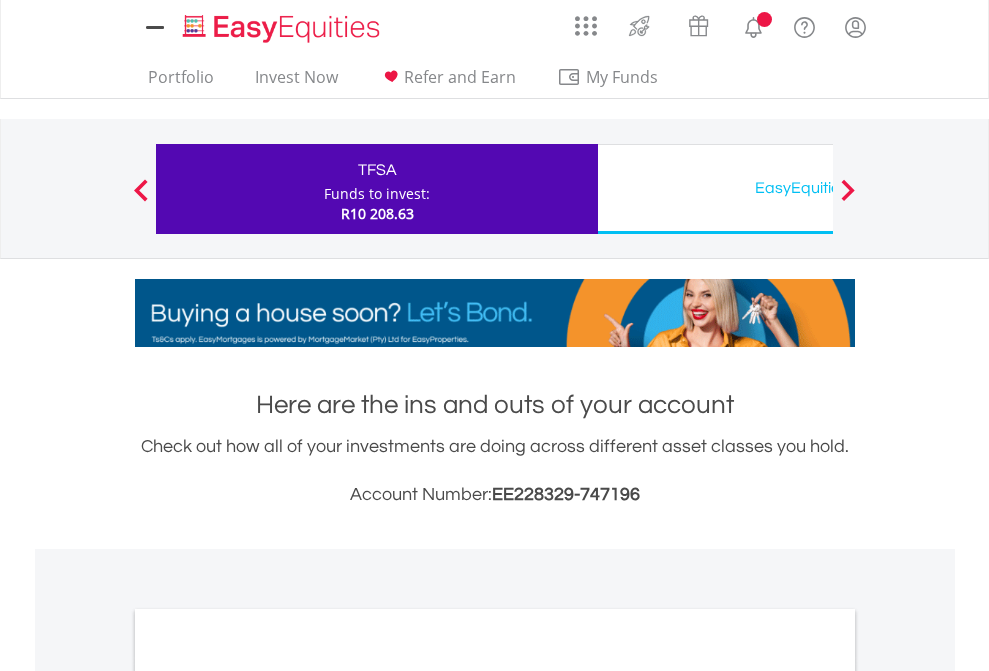 click on "All Holdings" at bounding box center [268, 1096] 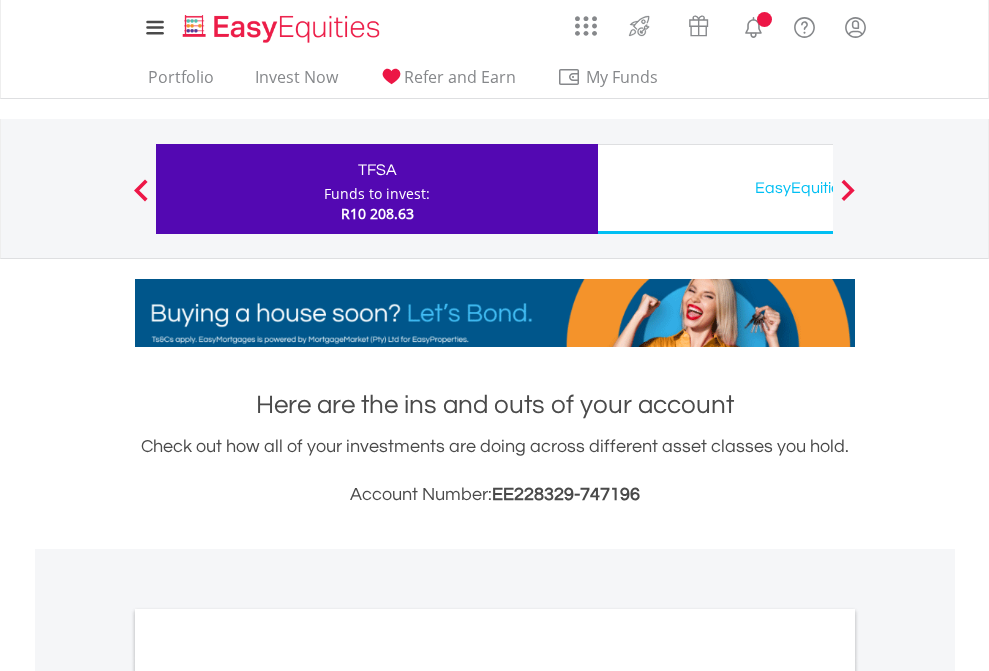 scroll, scrollTop: 1202, scrollLeft: 0, axis: vertical 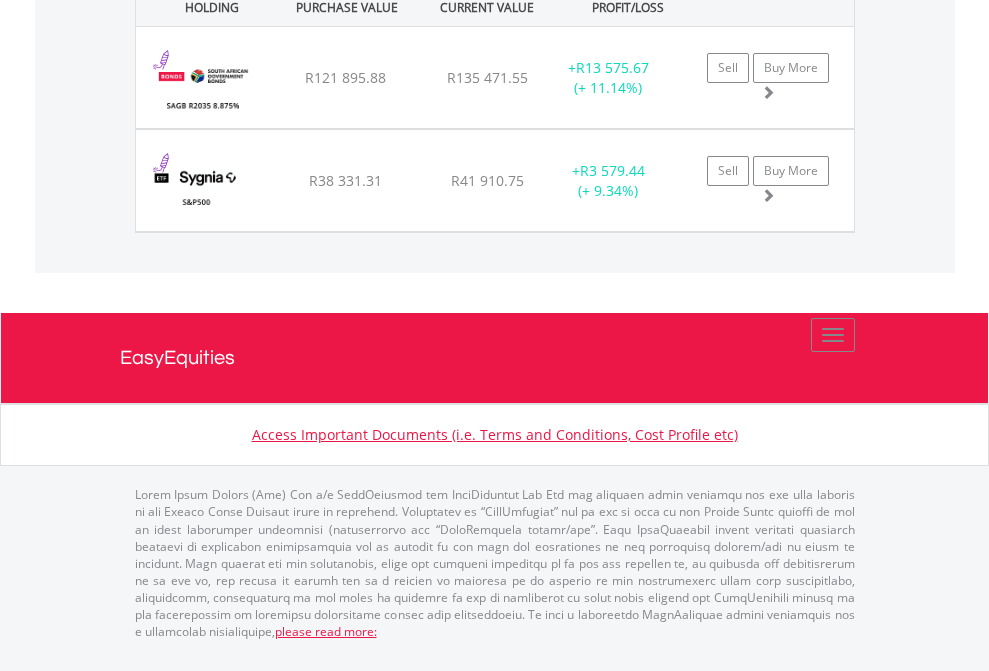 click on "EasyEquities USD" at bounding box center [818, -1562] 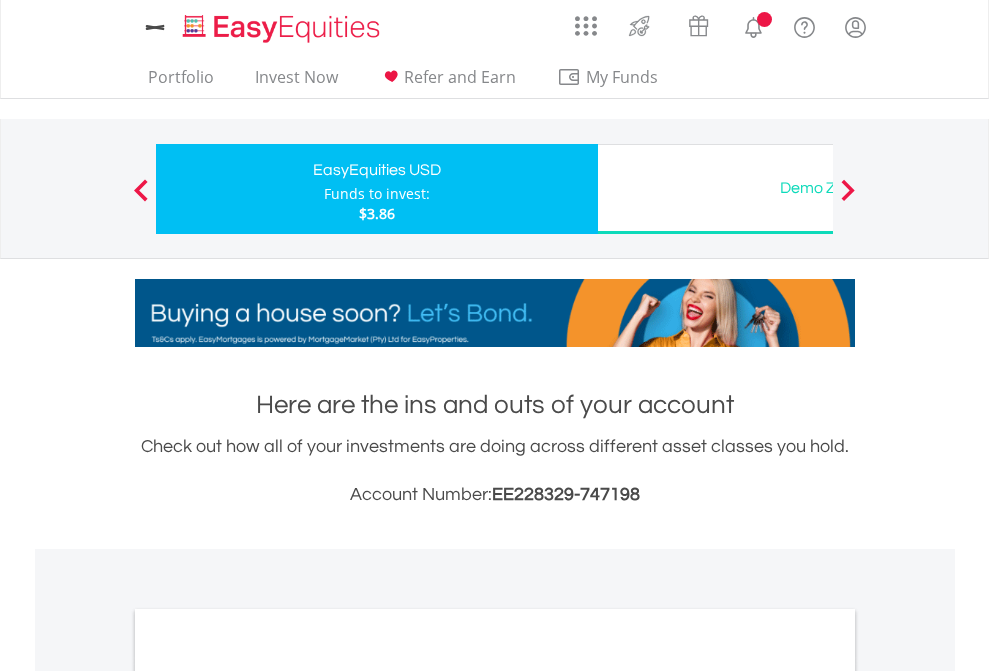 scroll, scrollTop: 0, scrollLeft: 0, axis: both 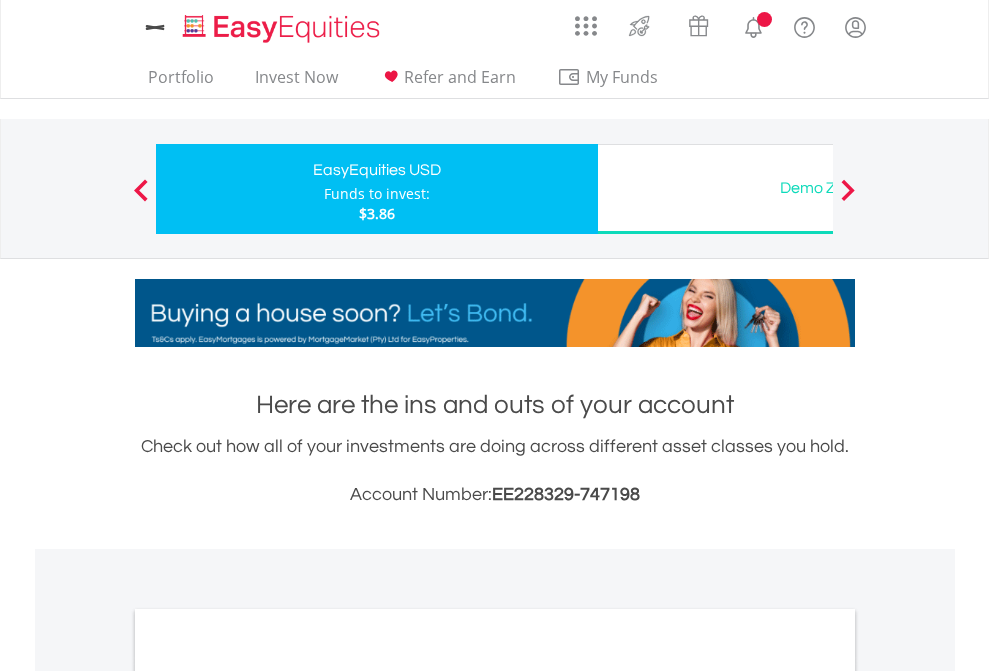 click on "All Holdings" at bounding box center [268, 1096] 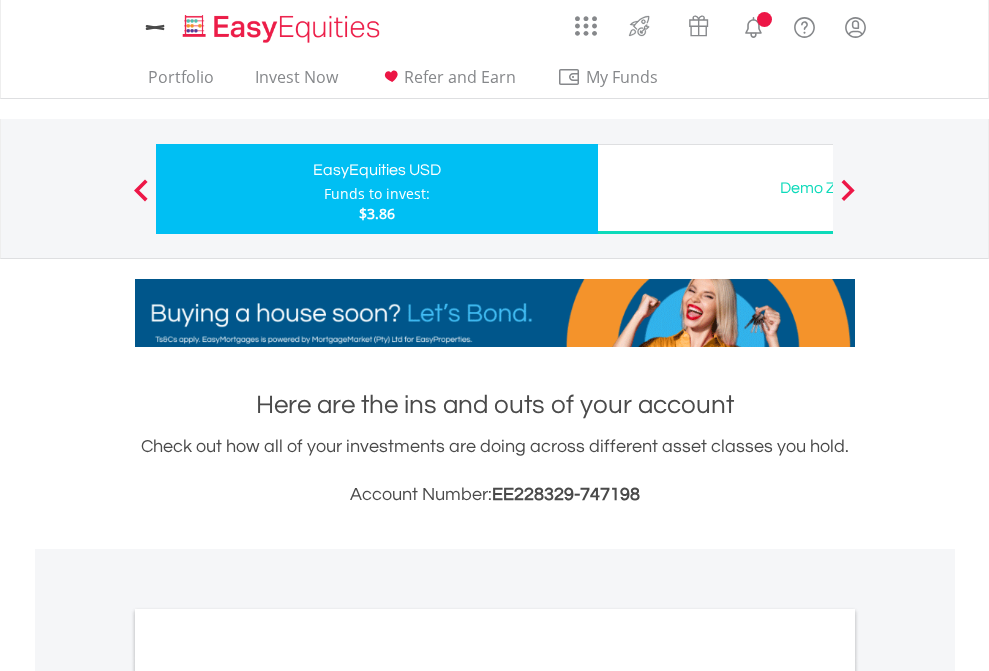 scroll, scrollTop: 1202, scrollLeft: 0, axis: vertical 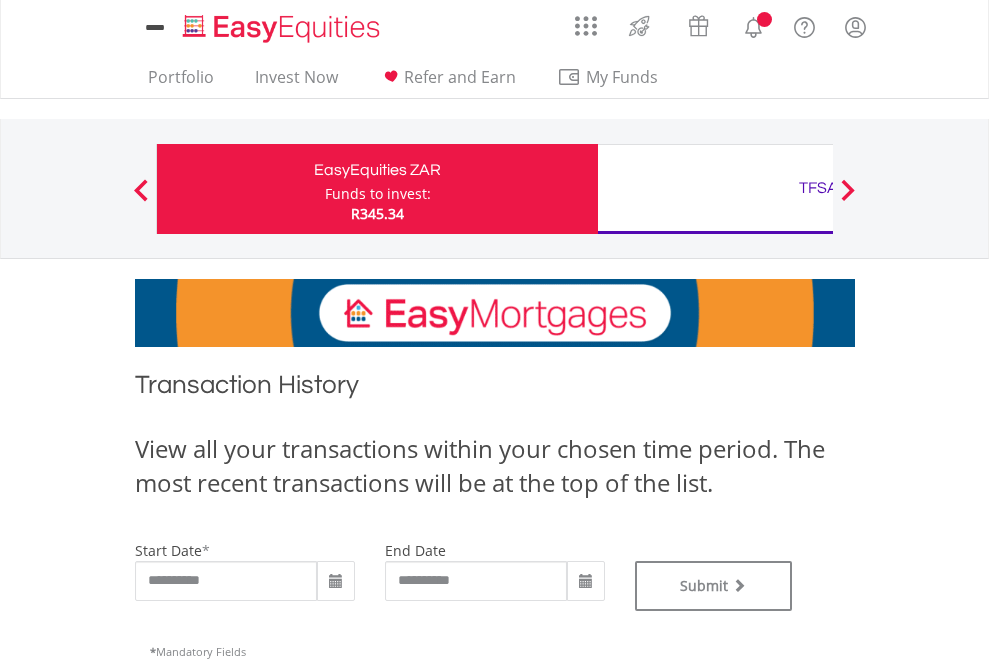 type on "**********" 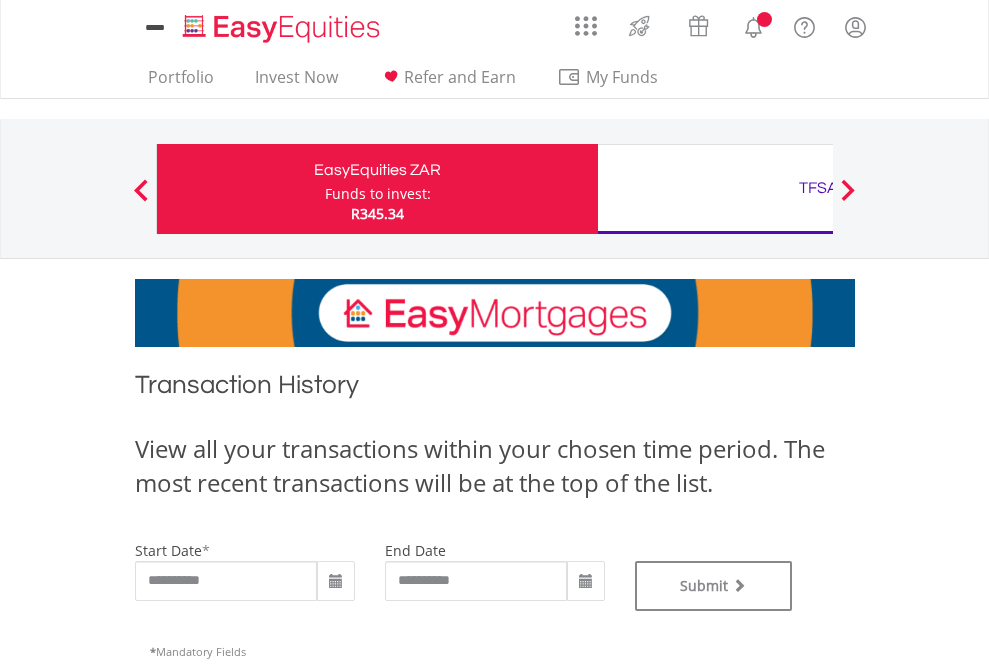 scroll, scrollTop: 0, scrollLeft: 0, axis: both 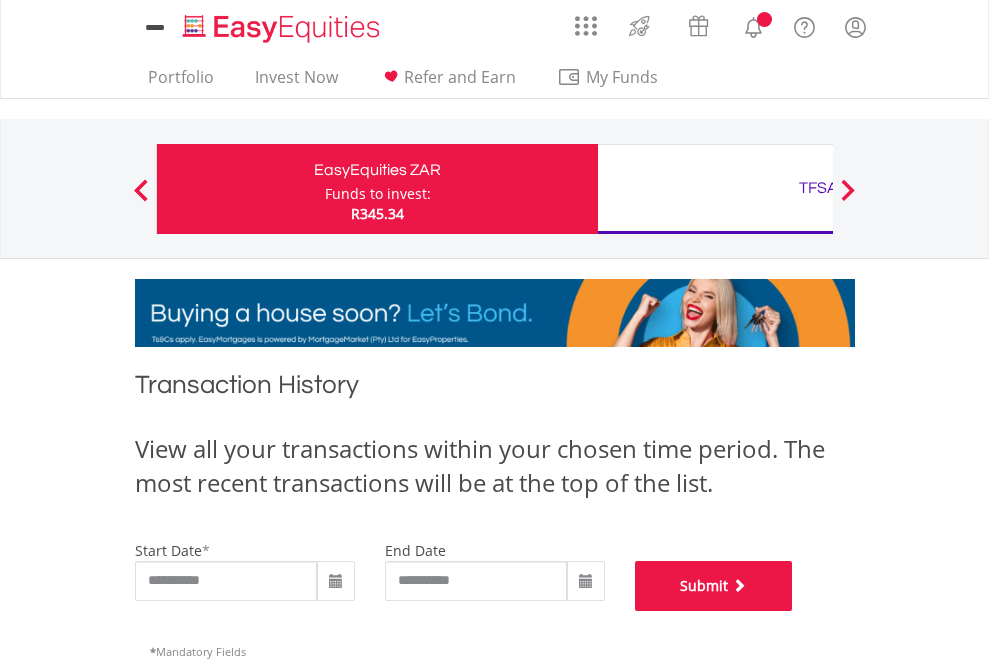 click on "Submit" at bounding box center [714, 586] 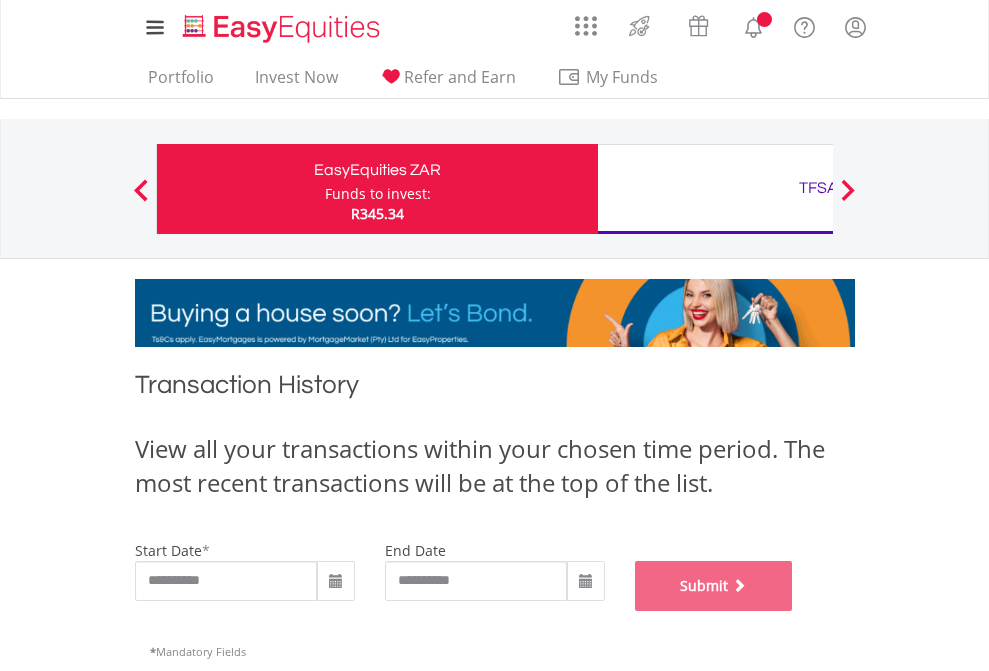 scroll, scrollTop: 811, scrollLeft: 0, axis: vertical 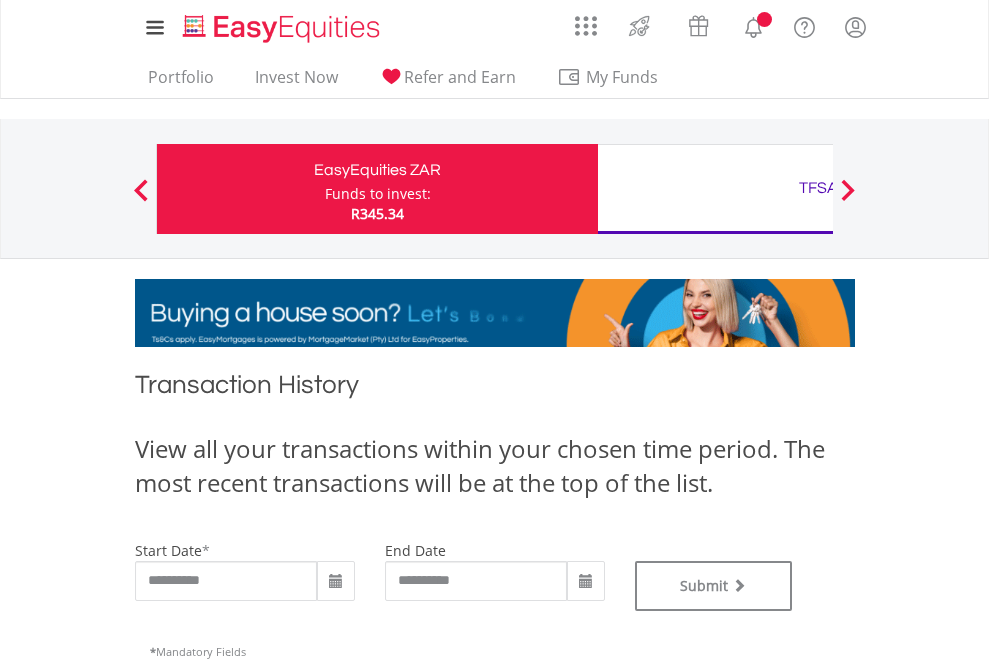 click on "TFSA" at bounding box center (818, 188) 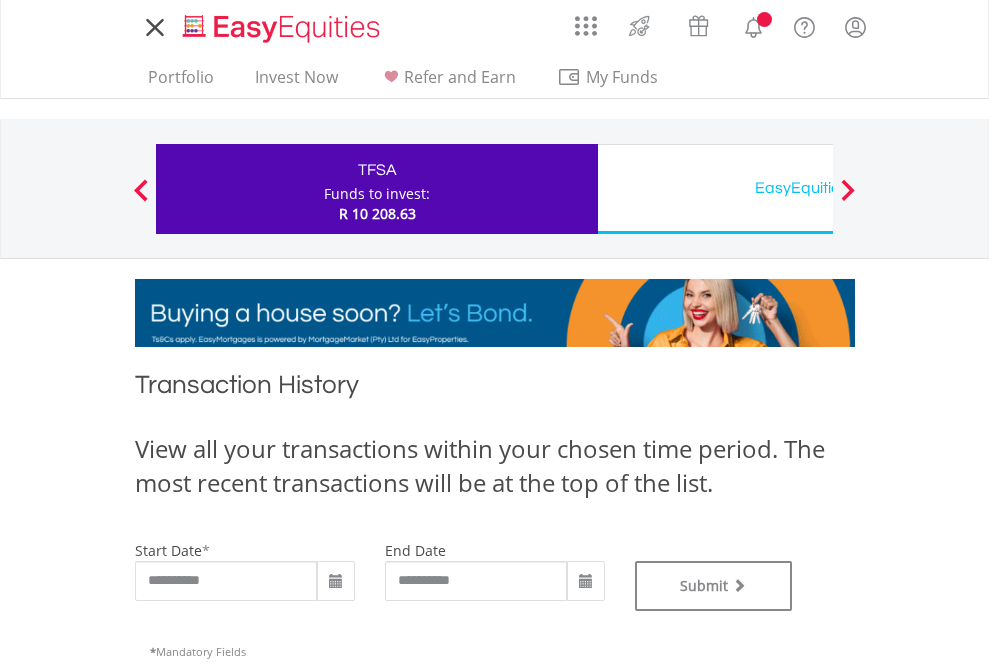scroll, scrollTop: 811, scrollLeft: 0, axis: vertical 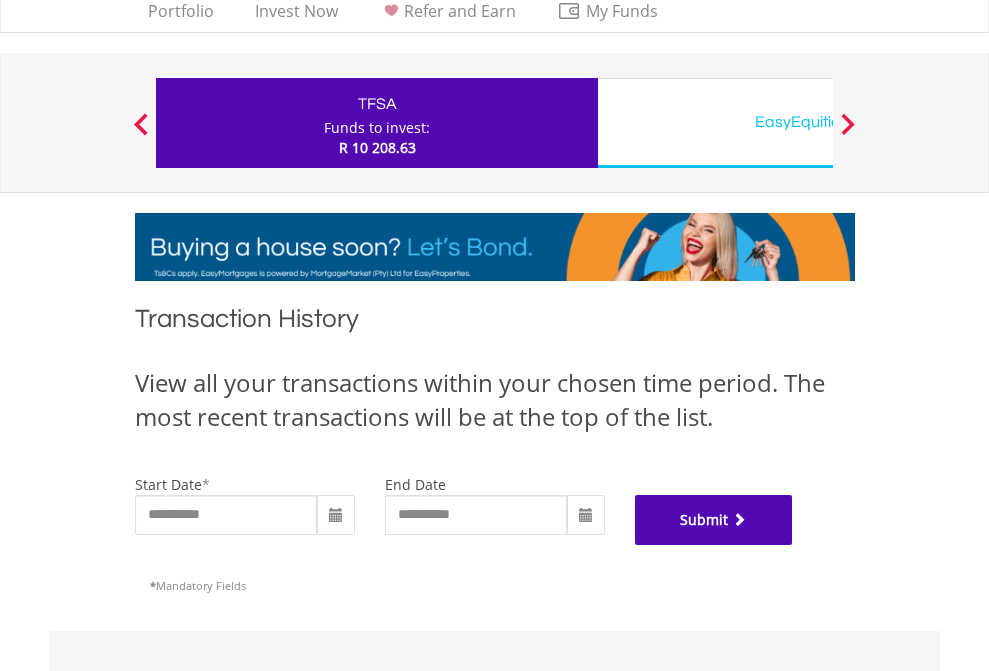click on "Submit" at bounding box center [714, 520] 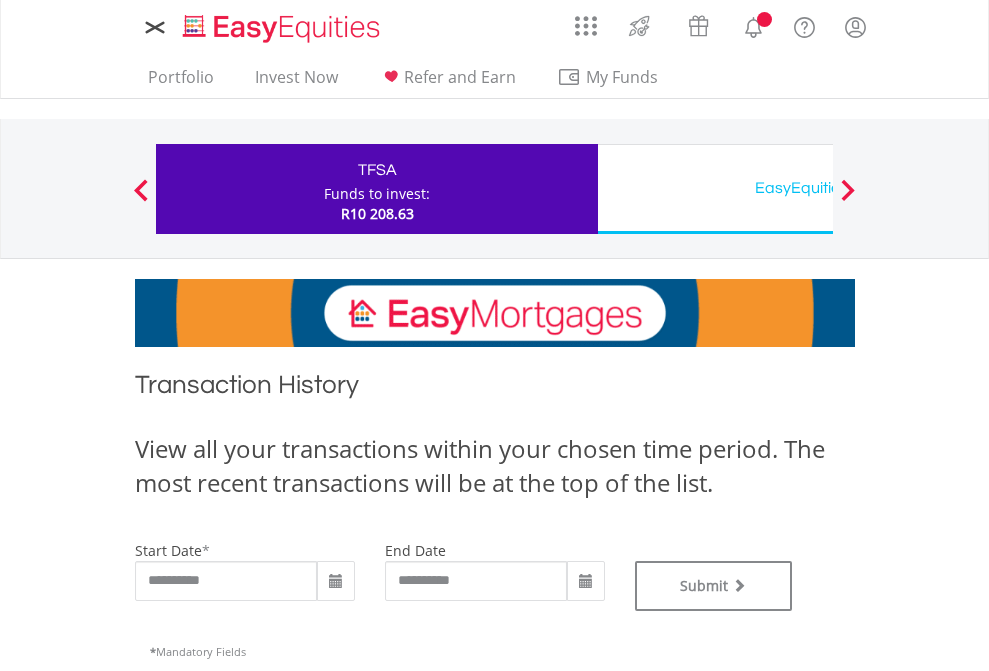 scroll, scrollTop: 0, scrollLeft: 0, axis: both 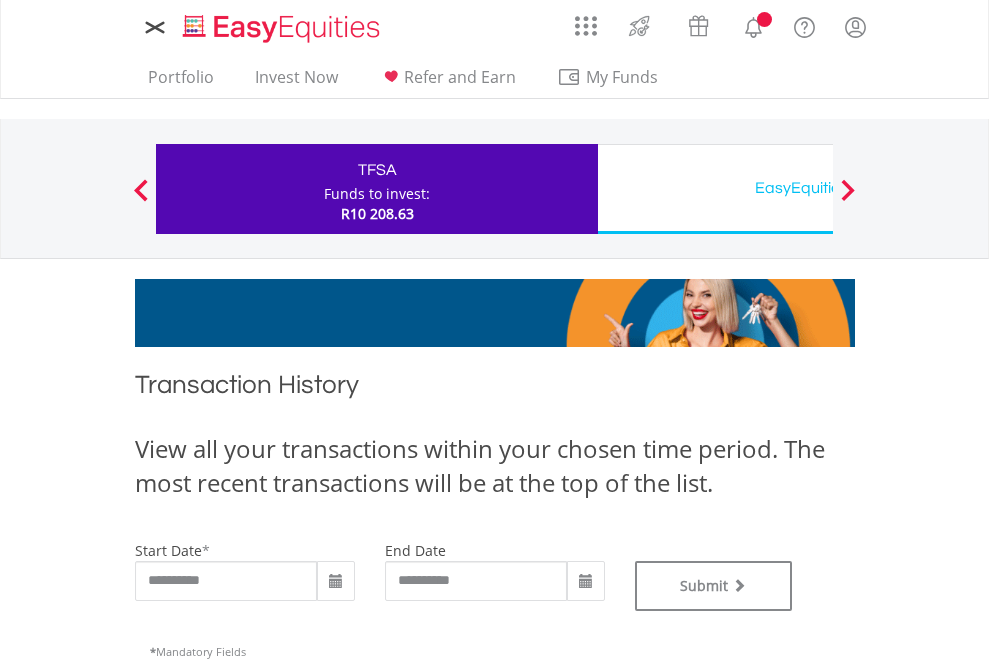click on "EasyEquities USD" at bounding box center (818, 188) 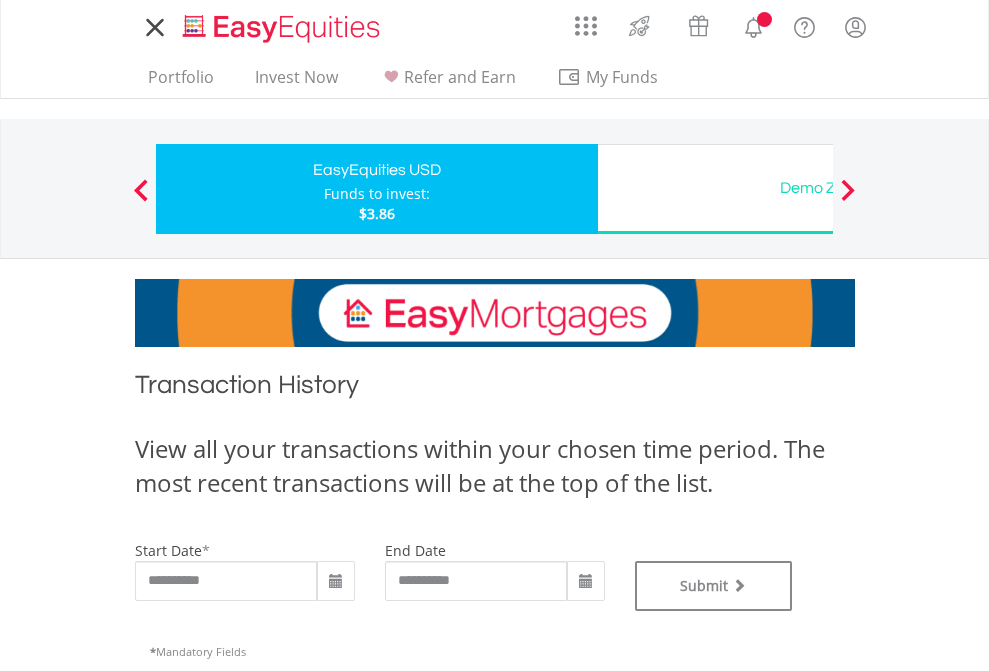 scroll, scrollTop: 0, scrollLeft: 0, axis: both 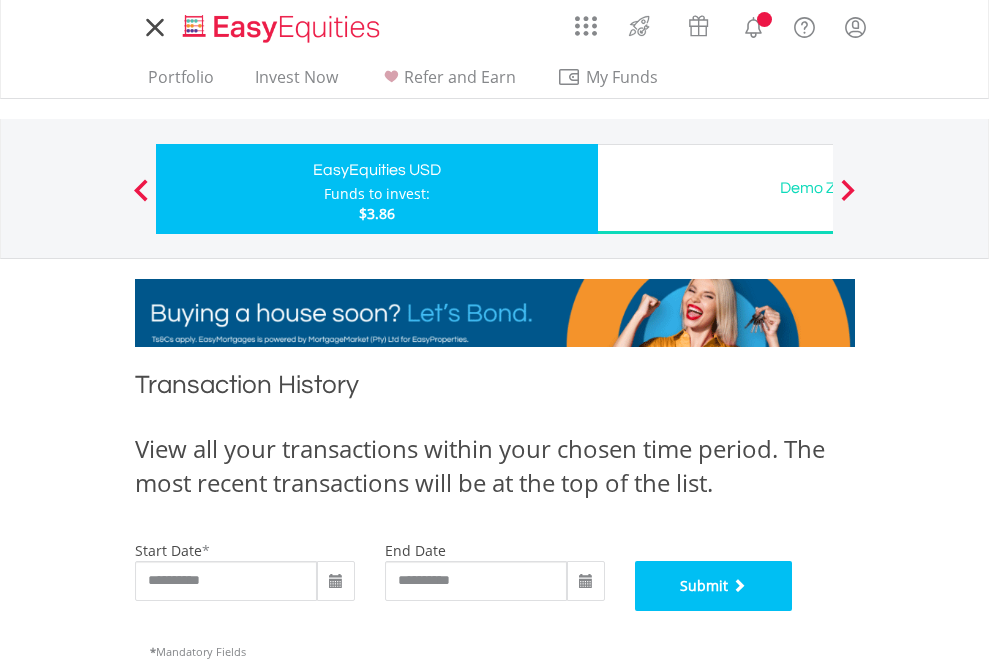 click on "Submit" at bounding box center [714, 586] 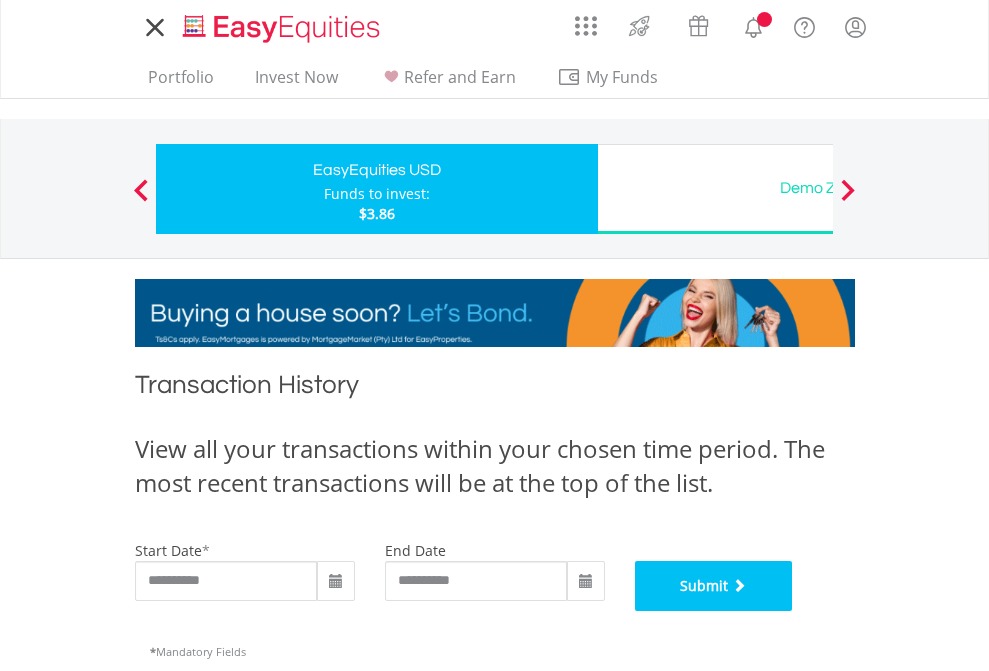 scroll, scrollTop: 811, scrollLeft: 0, axis: vertical 